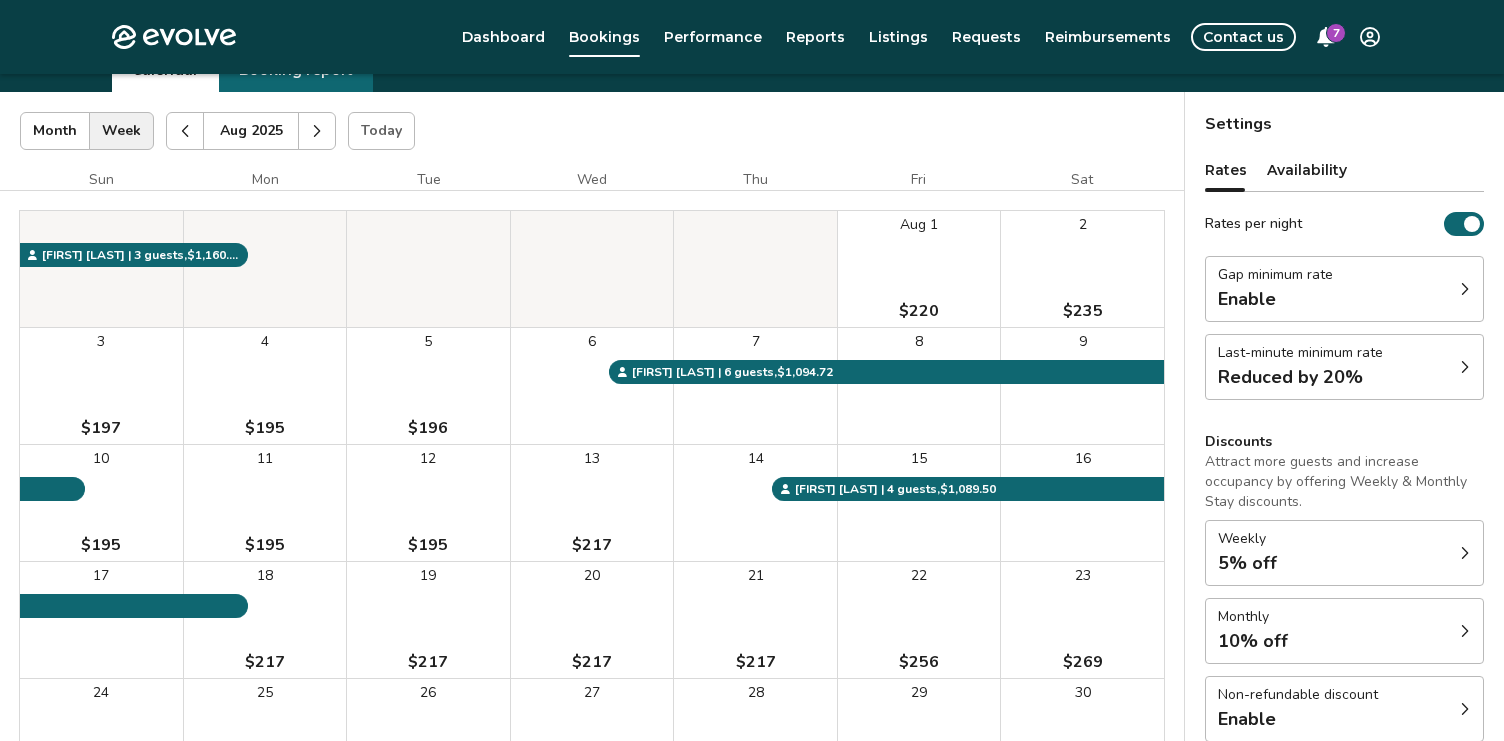 scroll, scrollTop: 73, scrollLeft: 0, axis: vertical 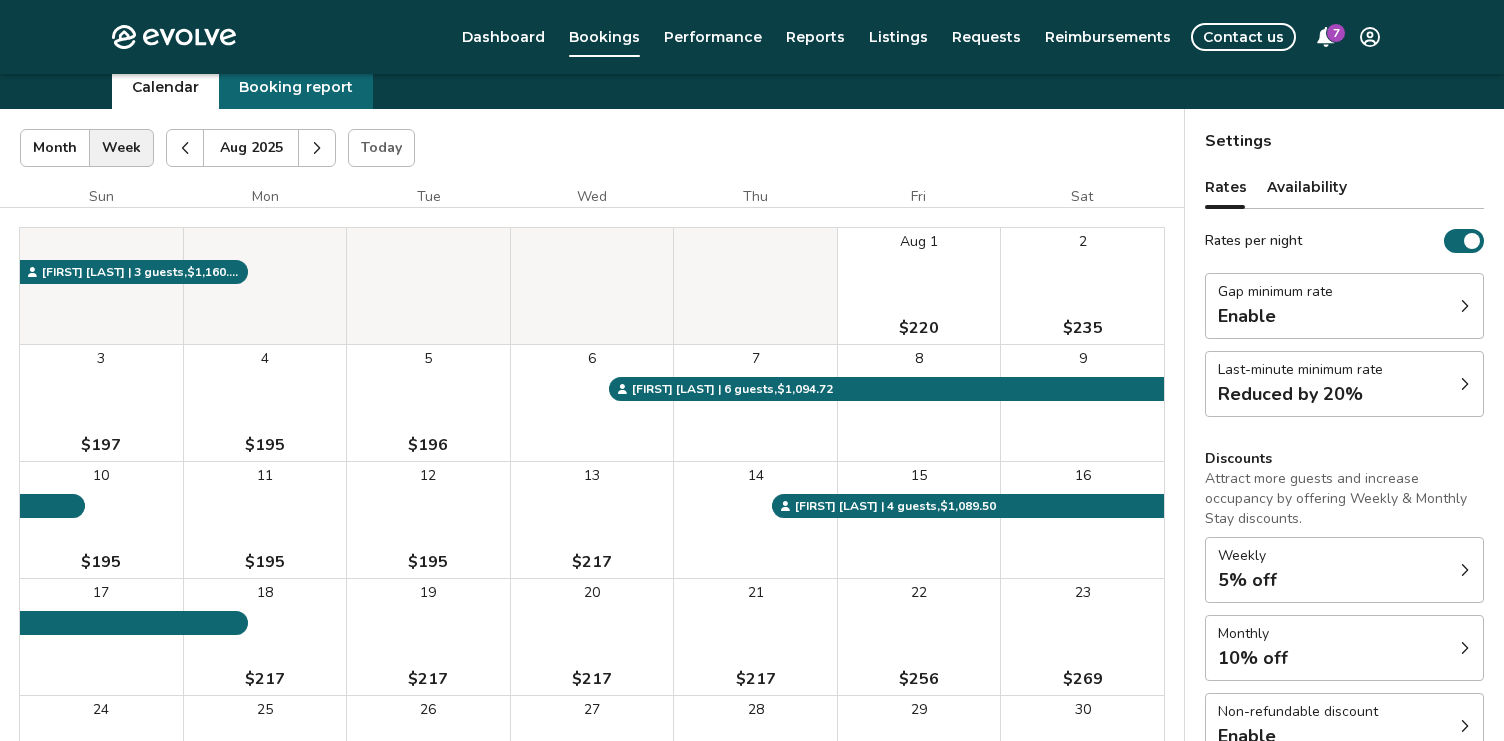 type 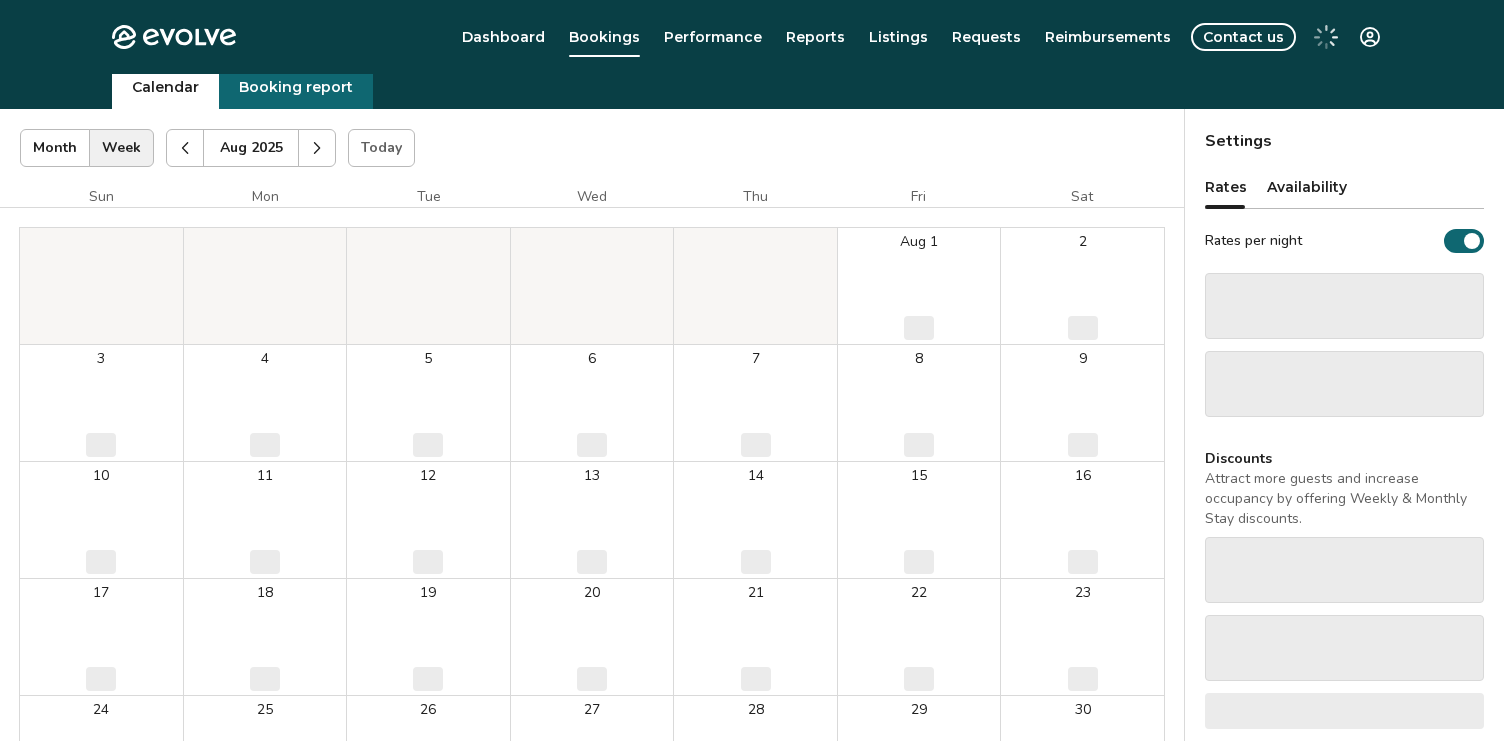 scroll, scrollTop: 73, scrollLeft: 0, axis: vertical 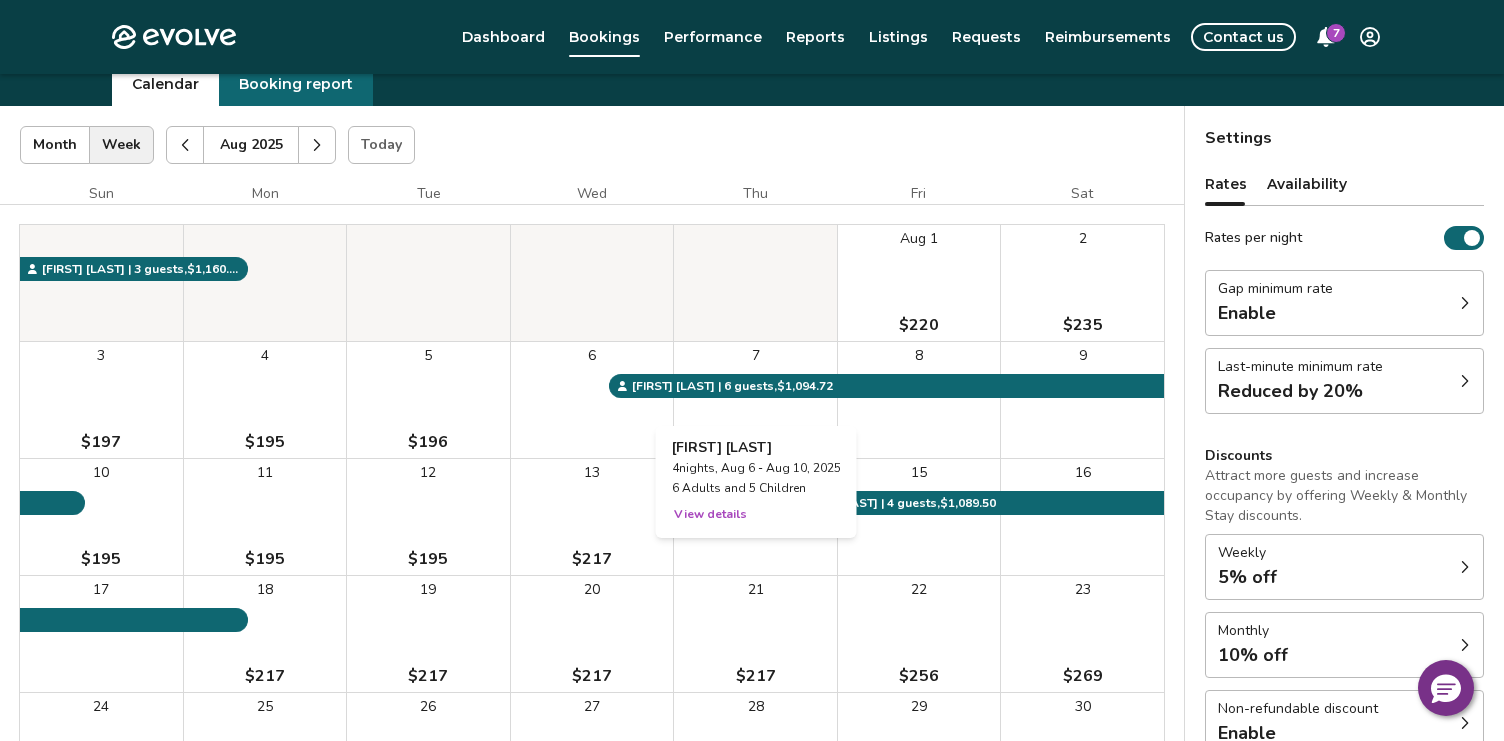 click on "7" at bounding box center (755, 400) 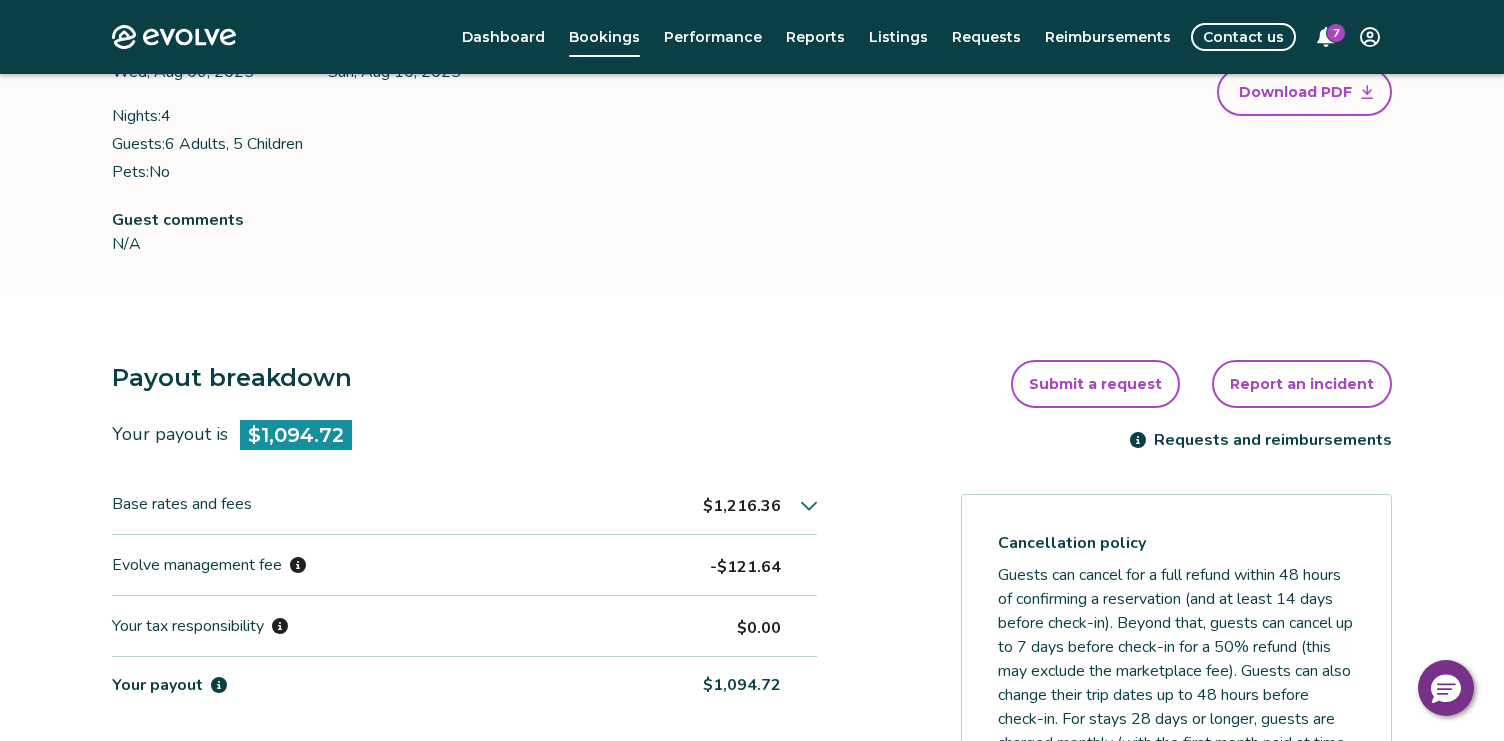 scroll, scrollTop: 0, scrollLeft: 0, axis: both 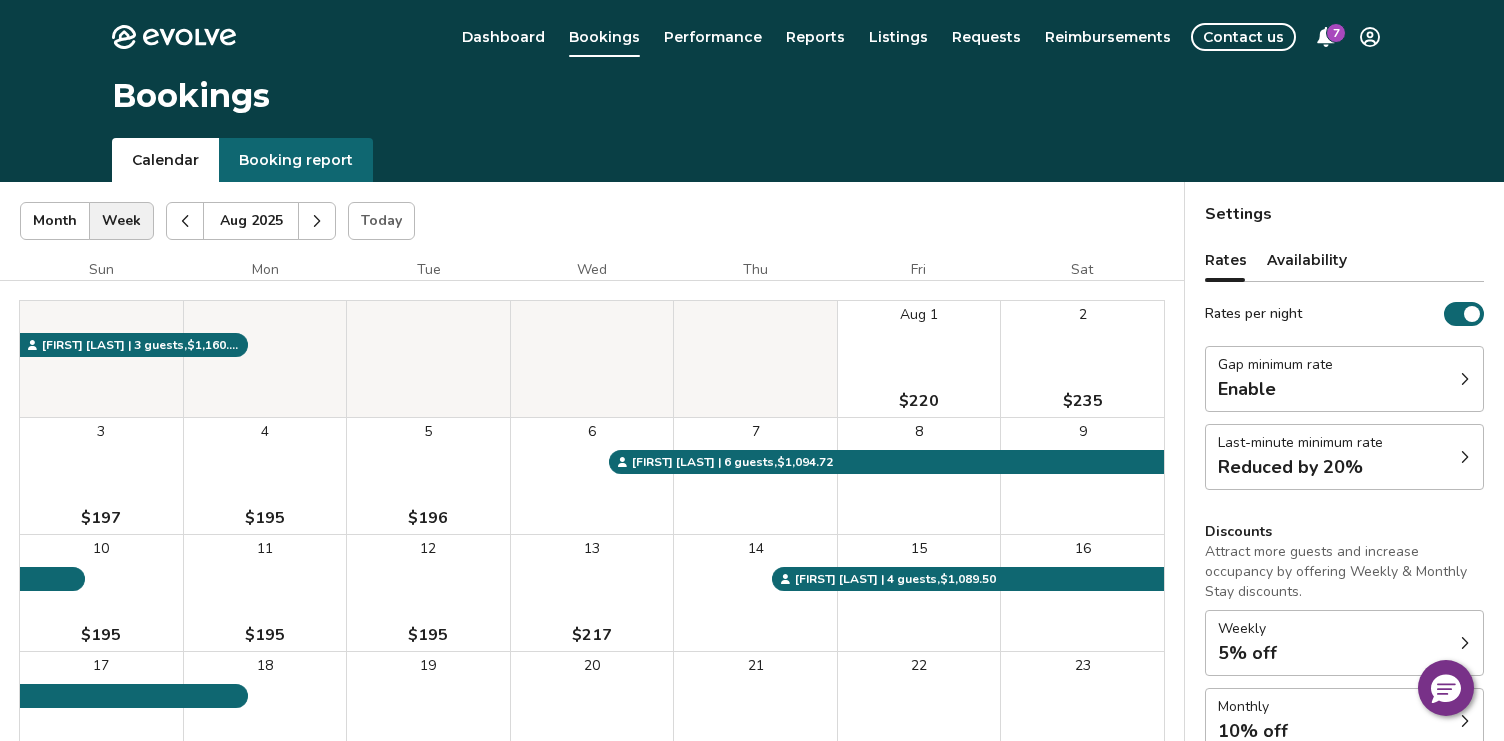 click 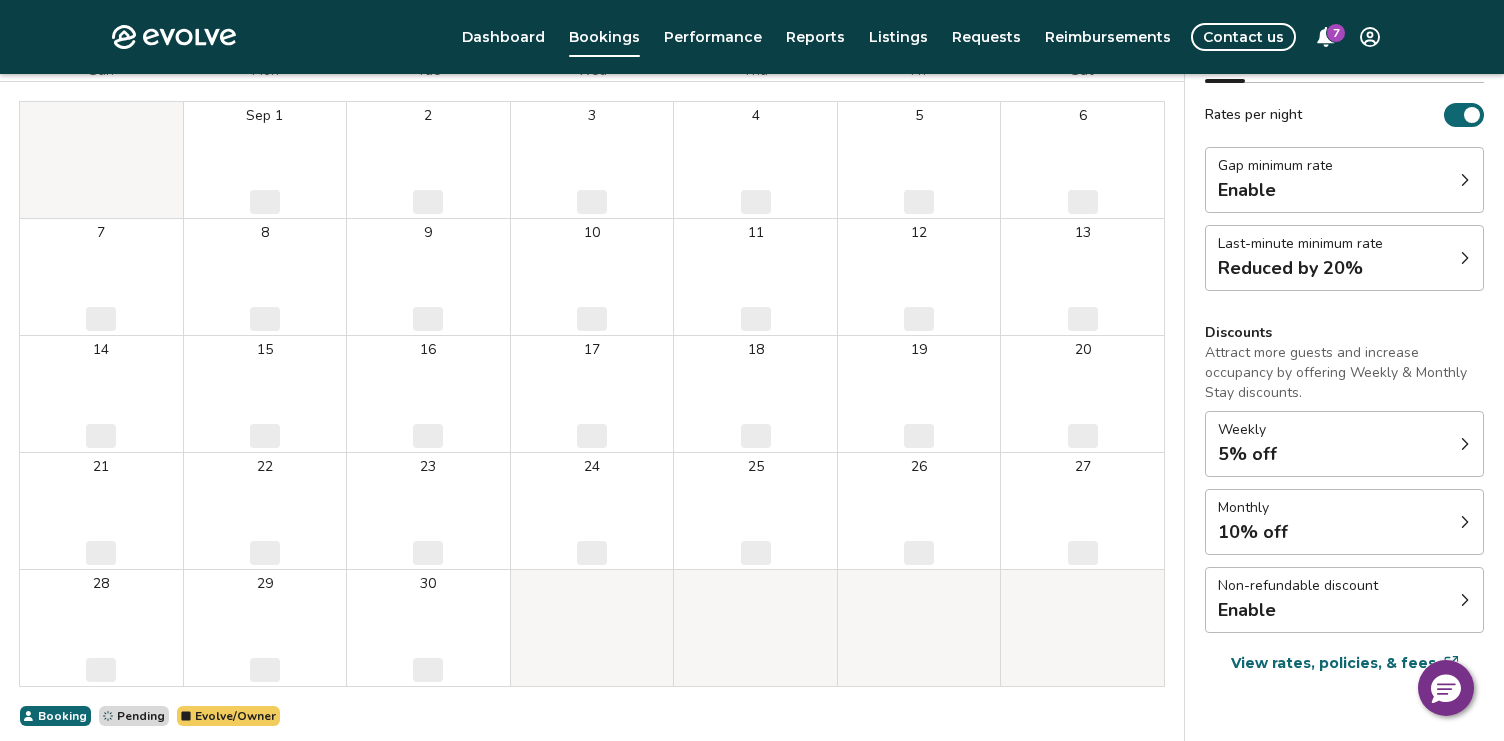 scroll, scrollTop: 0, scrollLeft: 0, axis: both 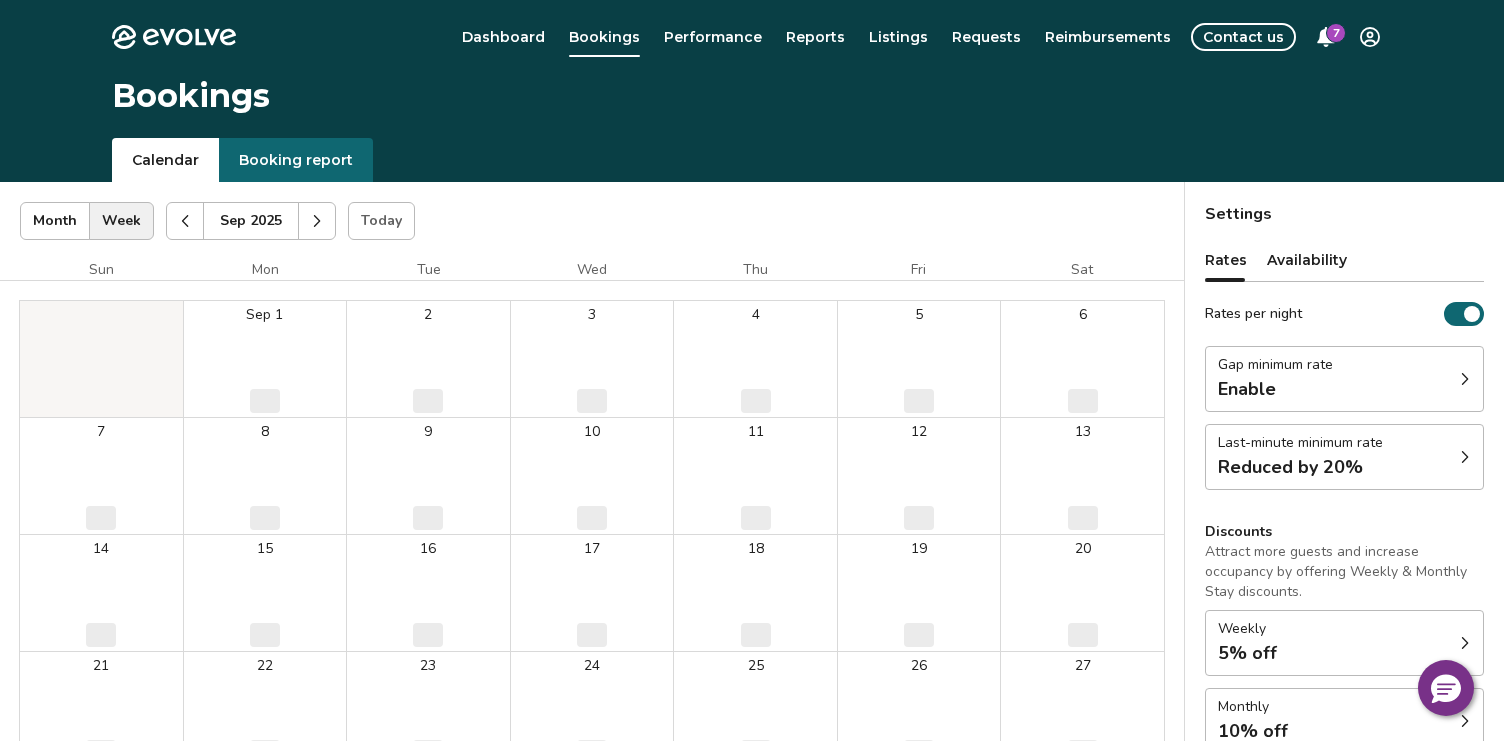 click 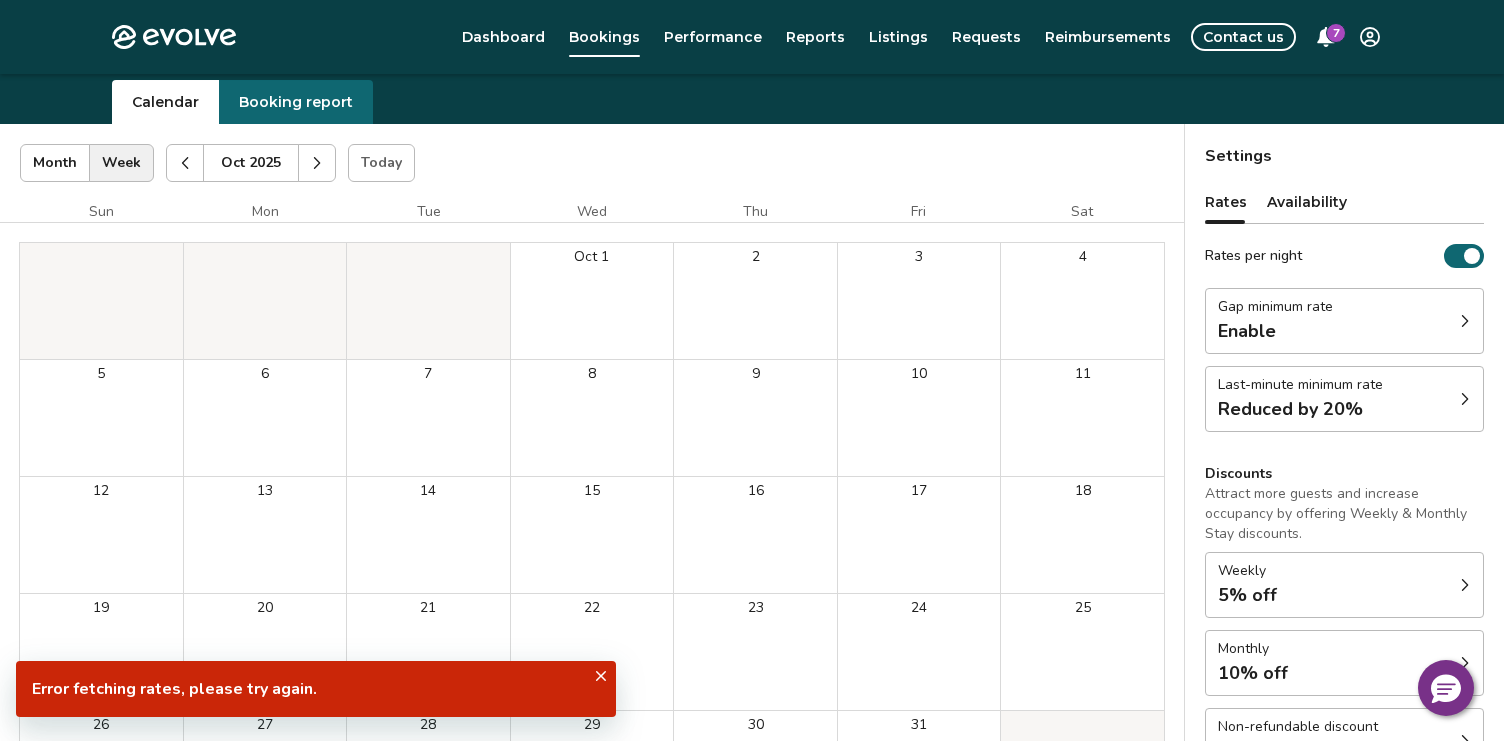 scroll, scrollTop: 0, scrollLeft: 0, axis: both 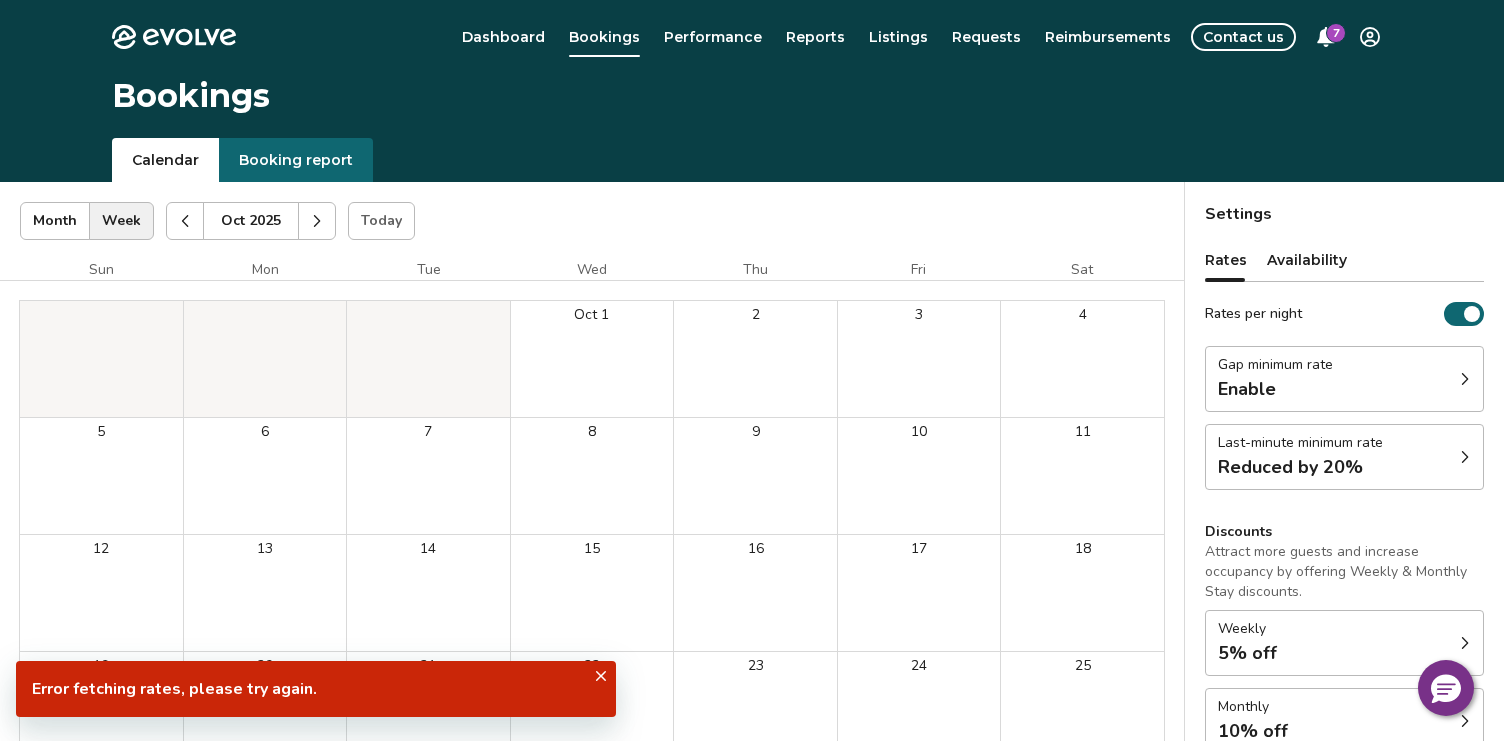 click 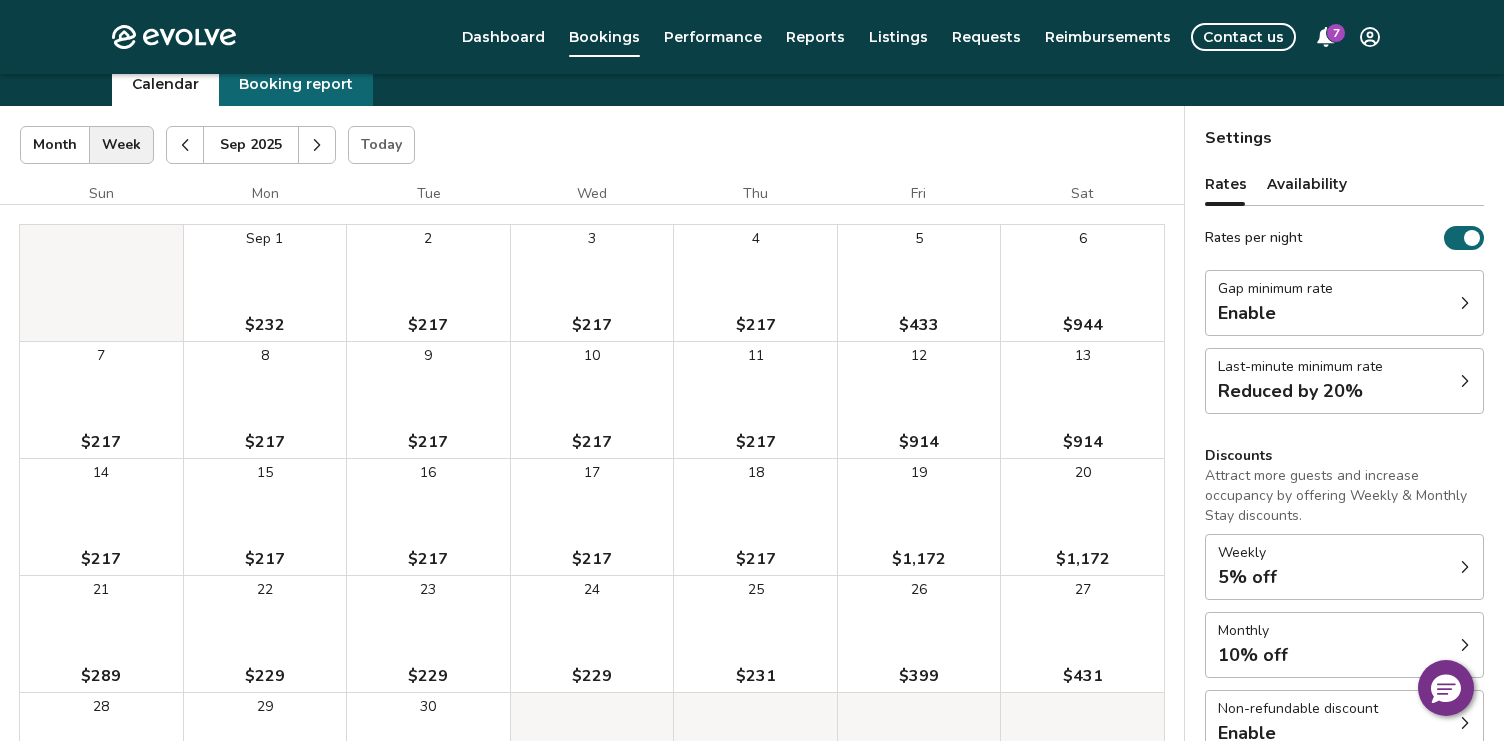 scroll, scrollTop: 77, scrollLeft: 0, axis: vertical 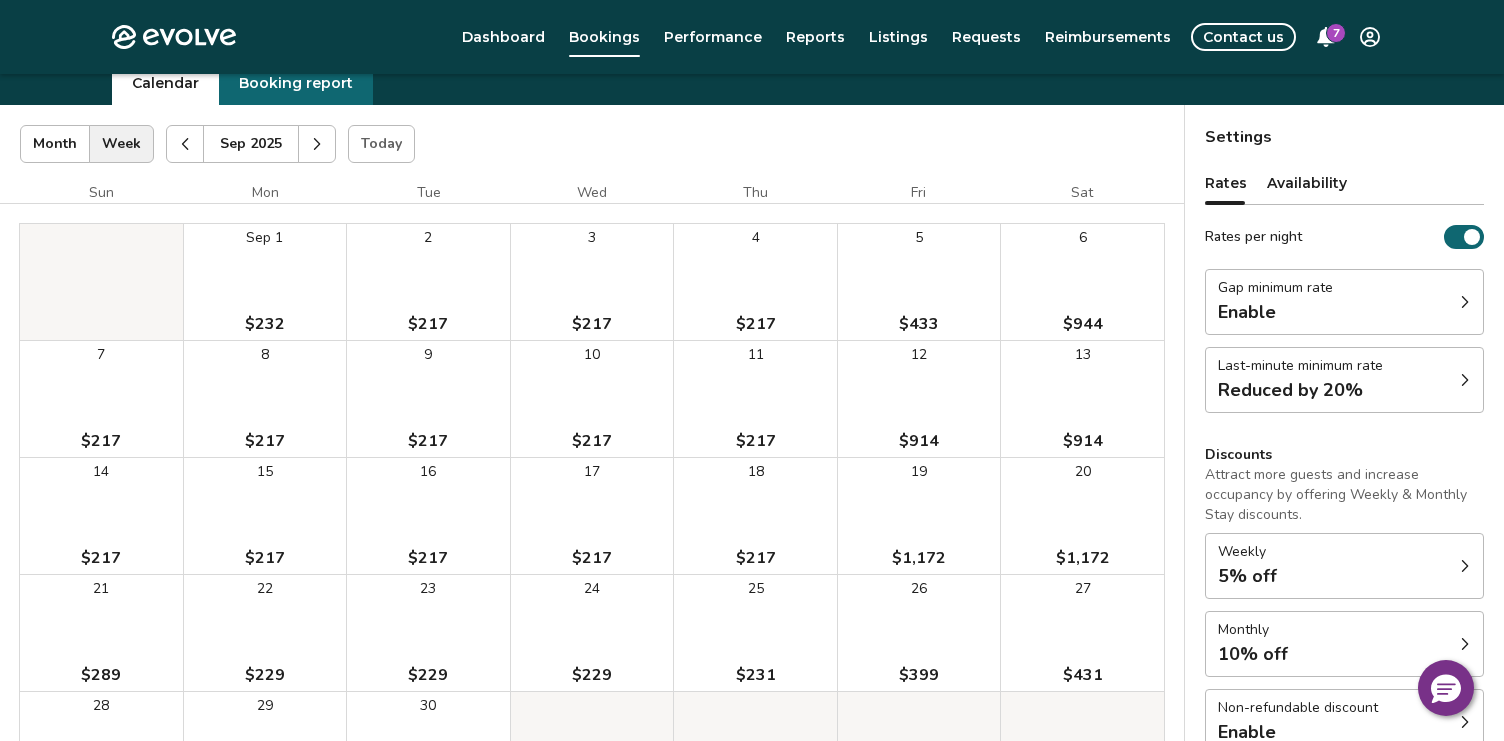 click 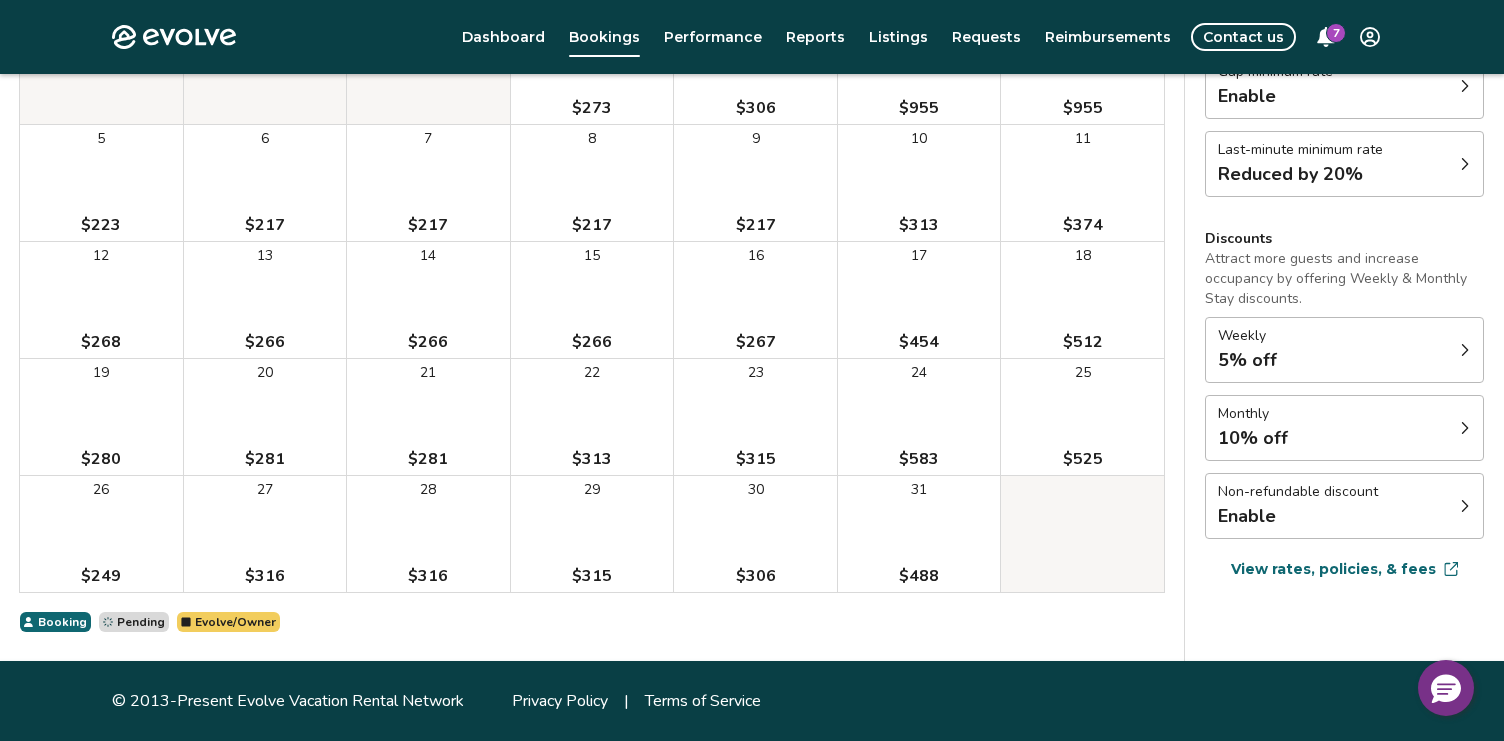 scroll, scrollTop: 0, scrollLeft: 0, axis: both 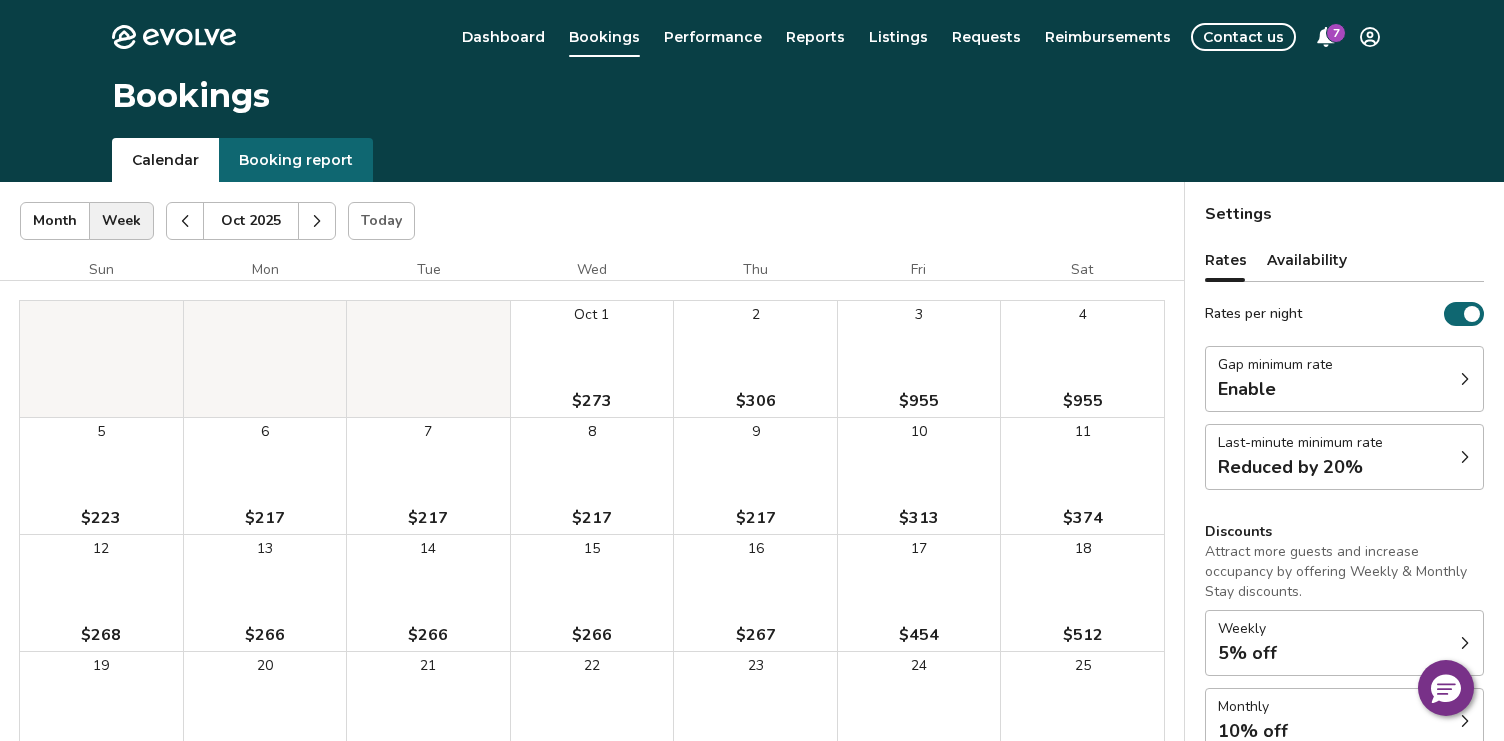 click 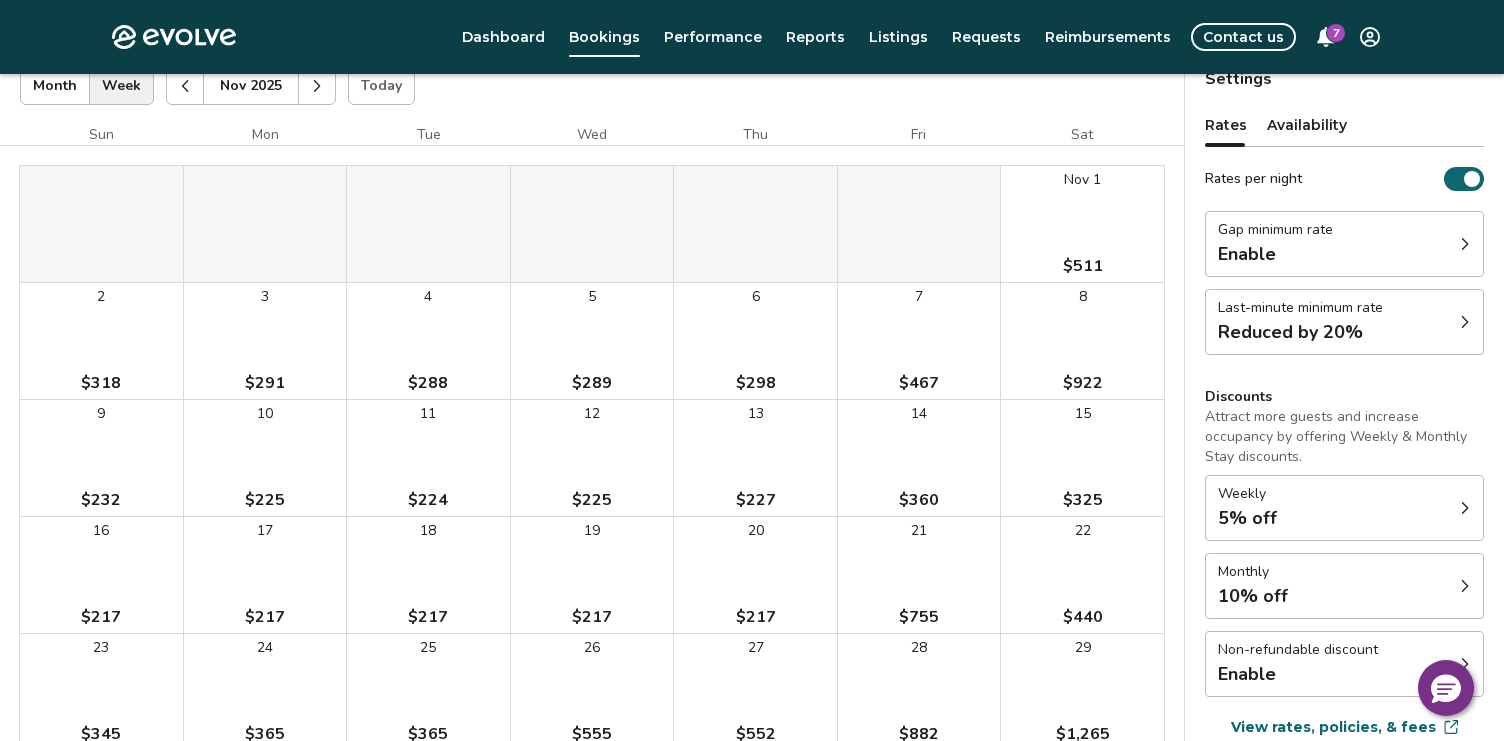 scroll, scrollTop: 0, scrollLeft: 0, axis: both 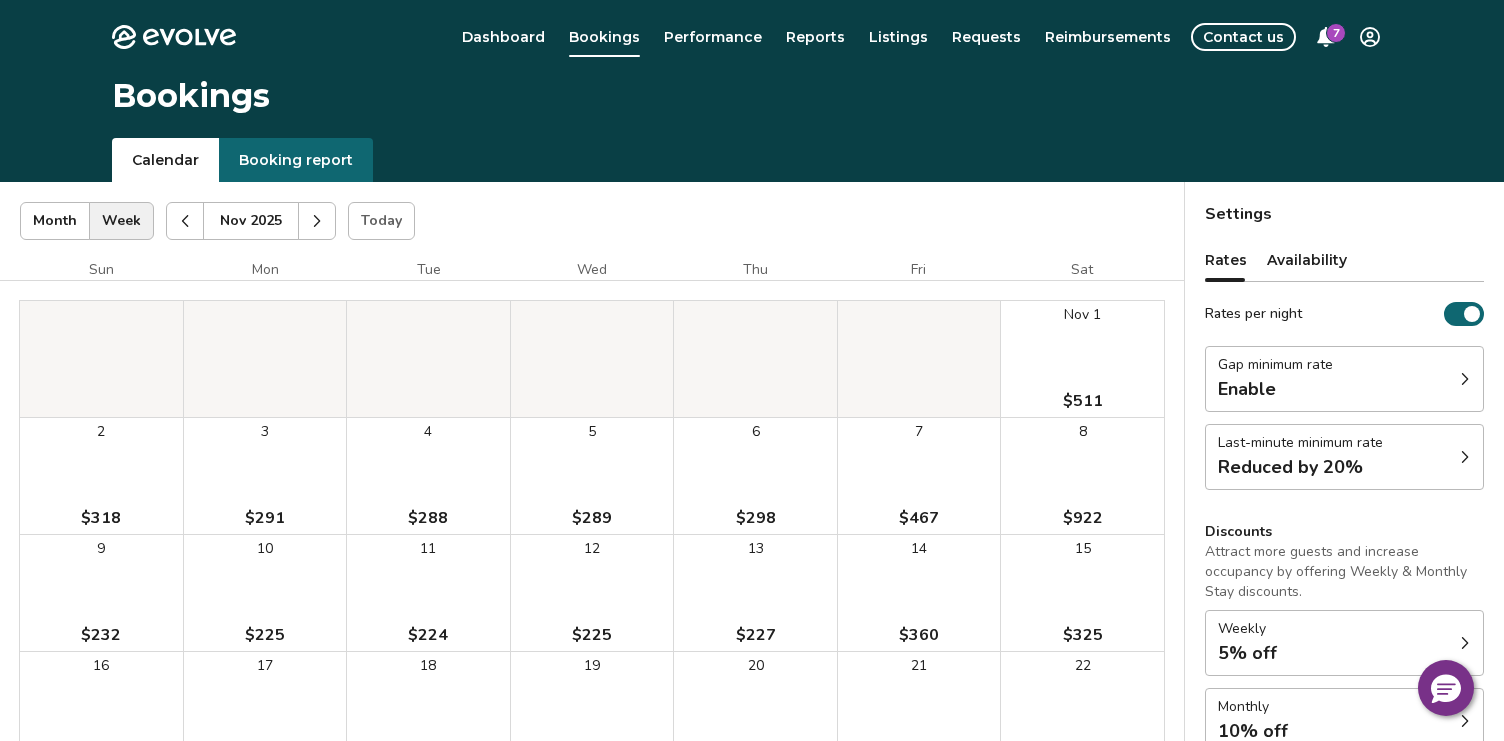 click 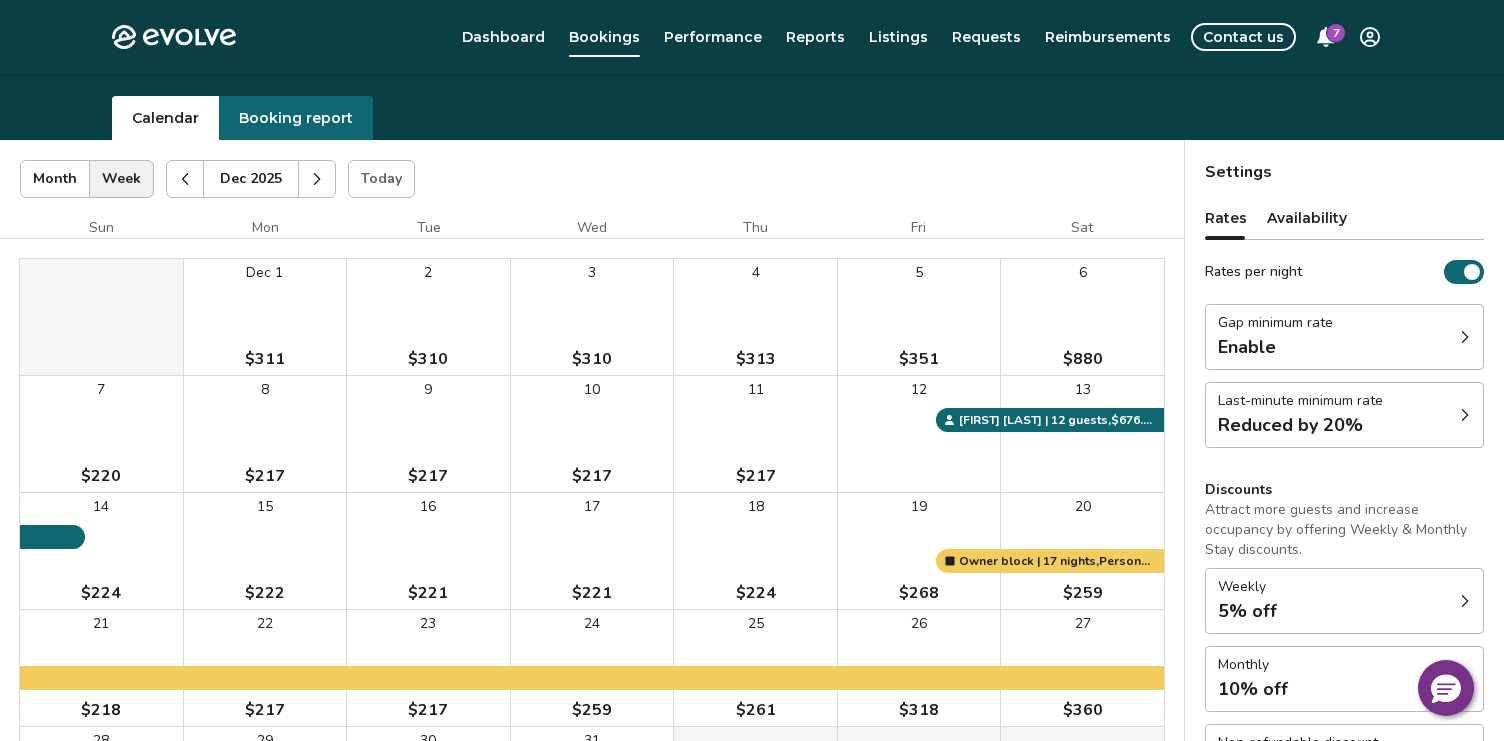 scroll, scrollTop: 0, scrollLeft: 0, axis: both 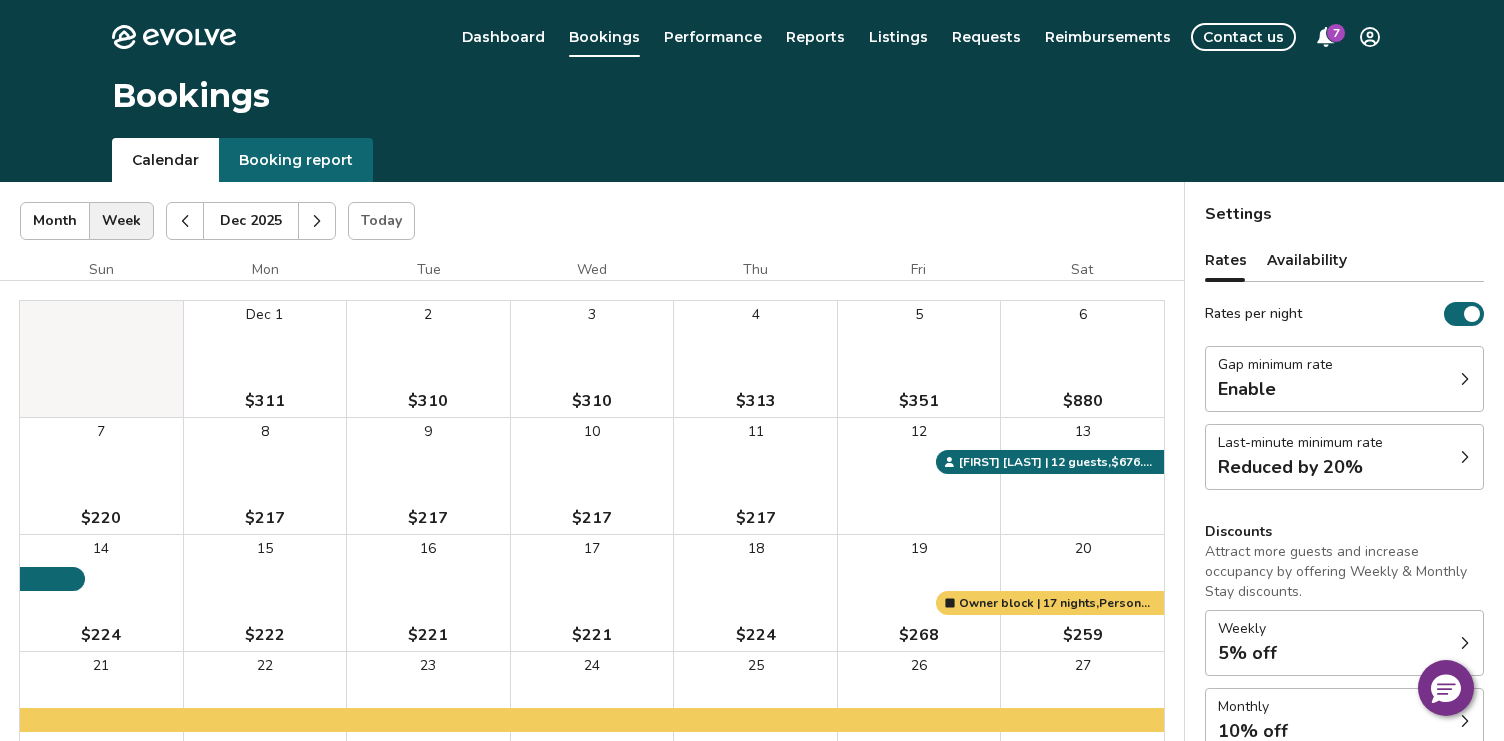click 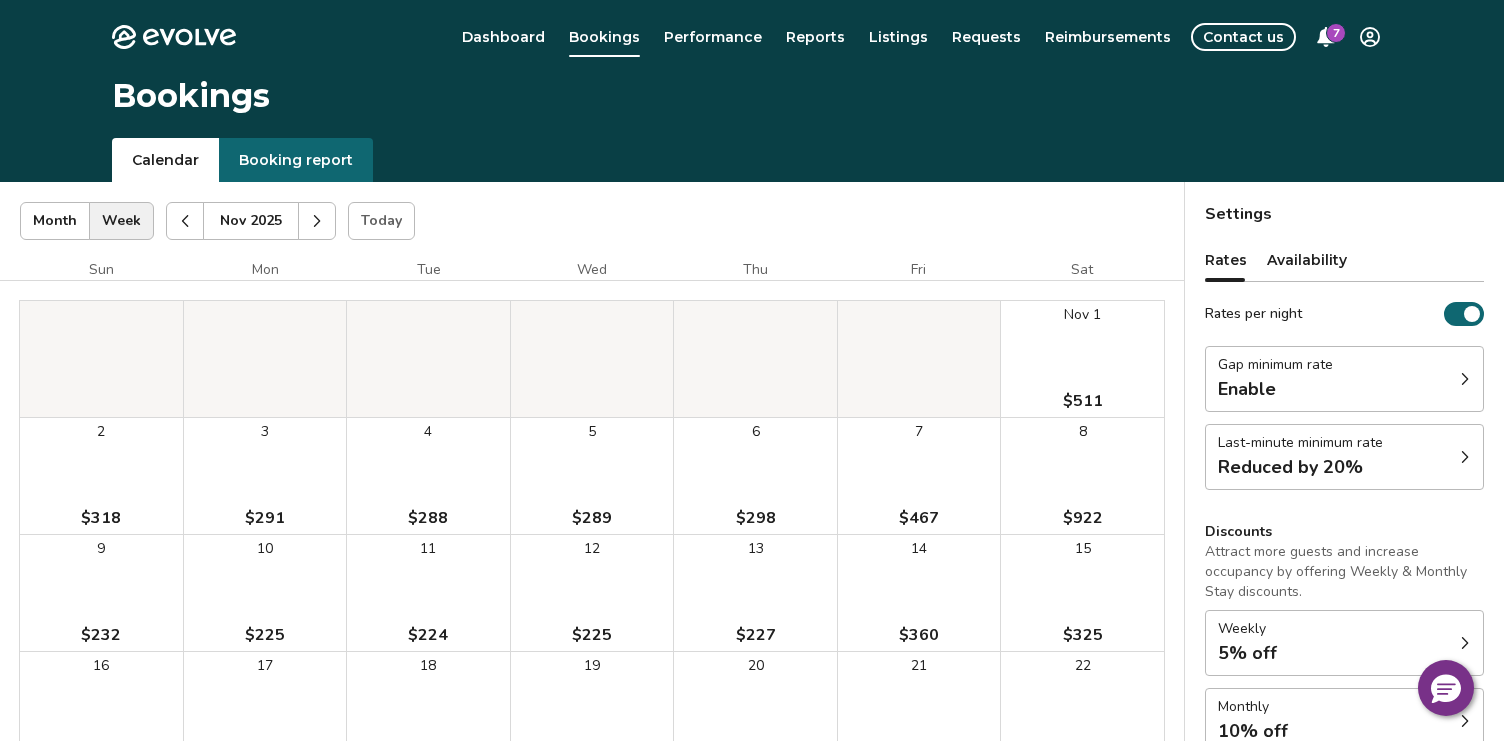 click 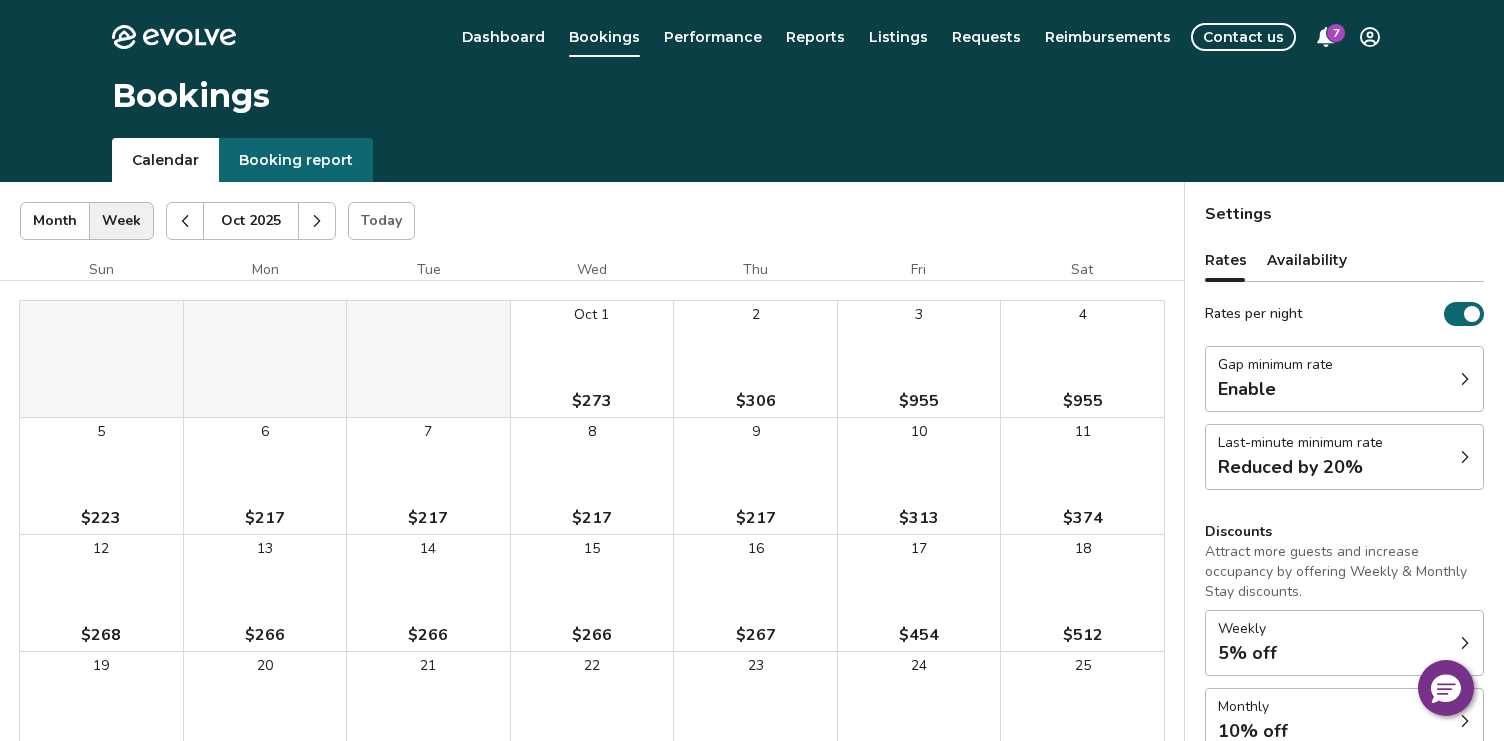 click 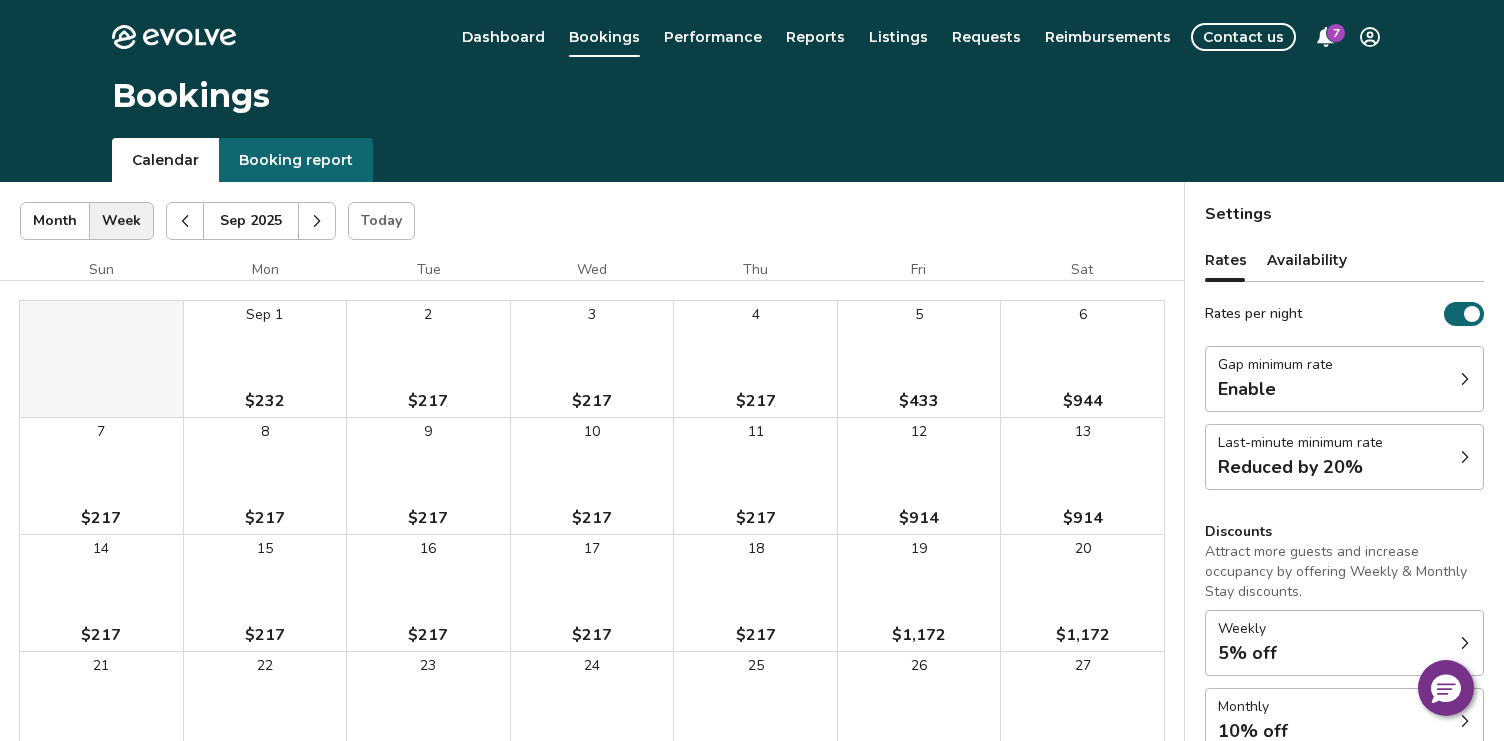 click 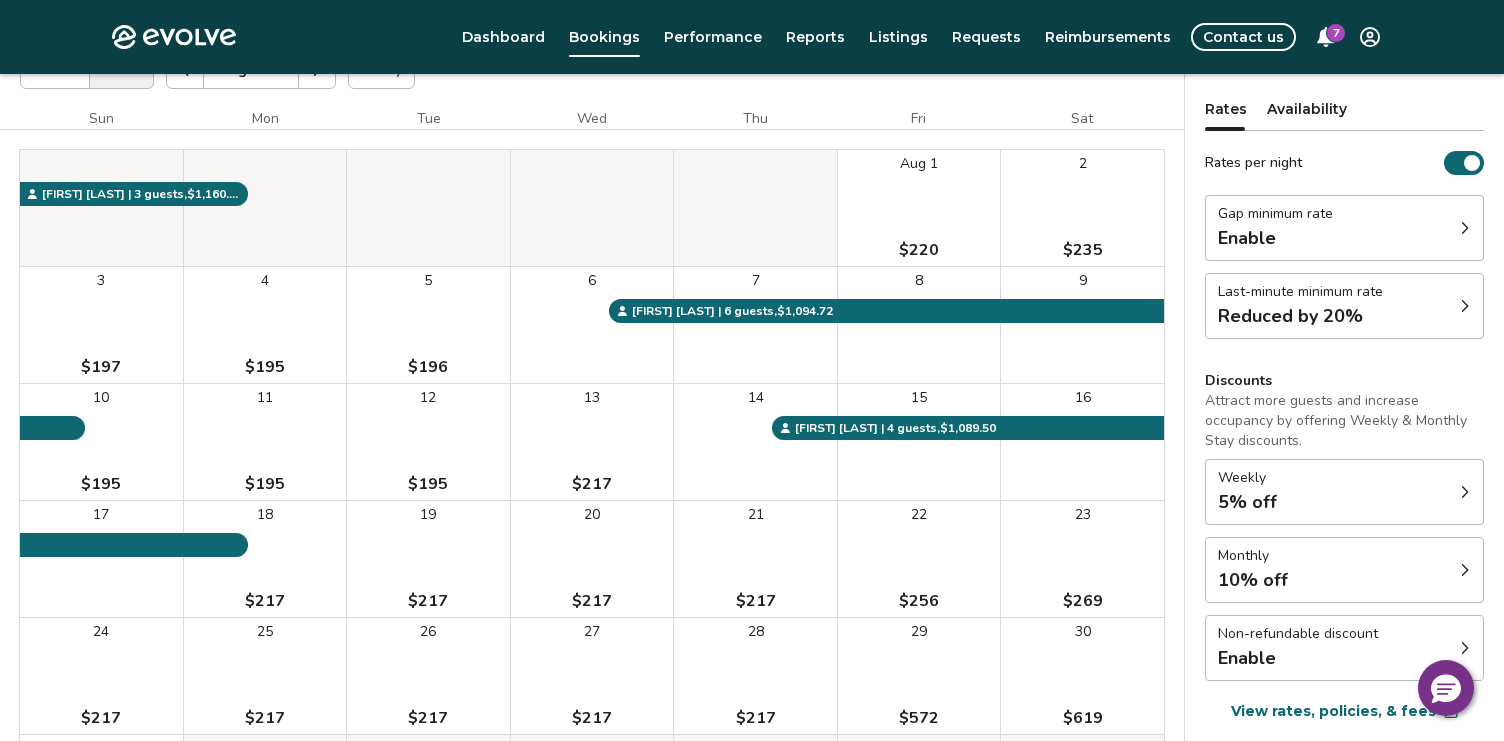 scroll, scrollTop: 0, scrollLeft: 0, axis: both 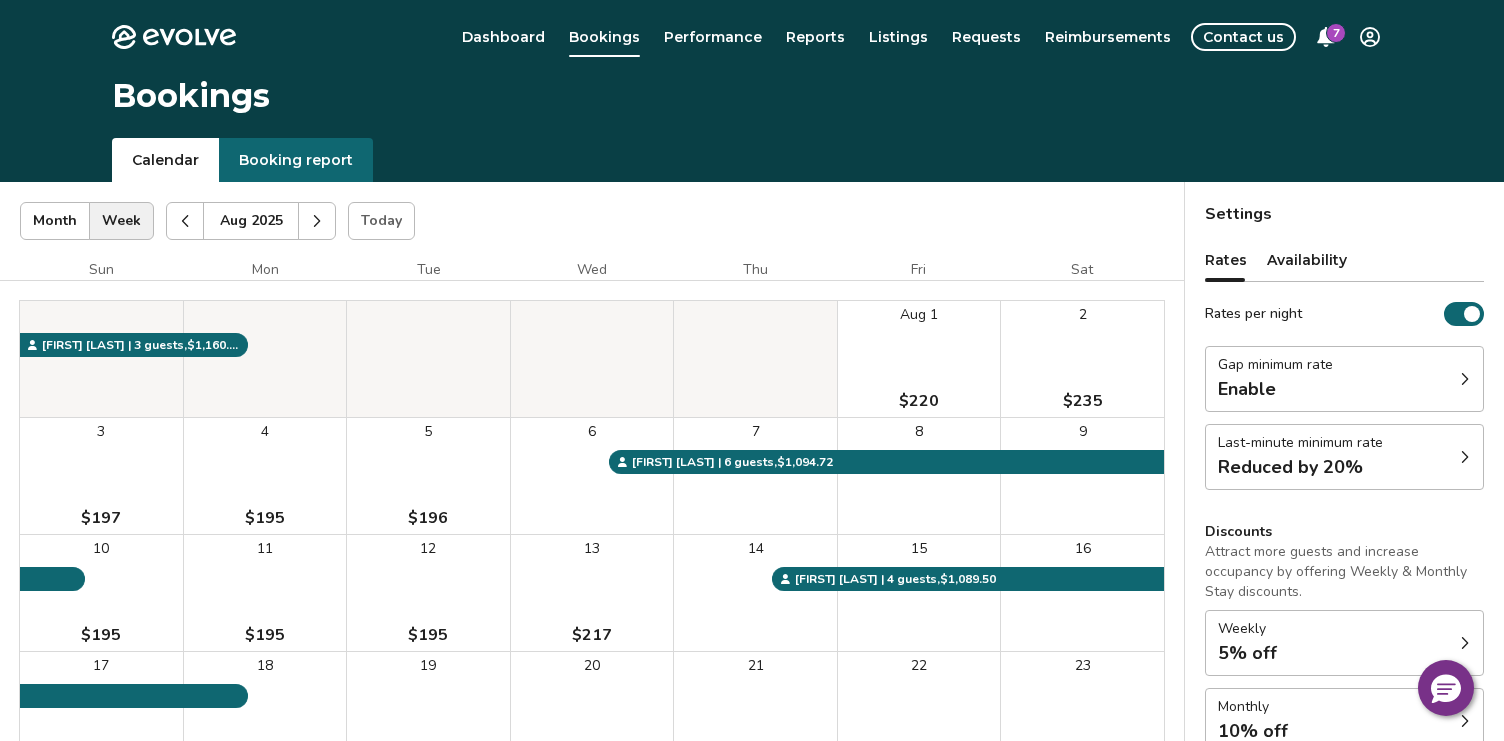 click on "Evolve Dashboard Bookings Performance Reports Listings Requests Reimbursements Contact us 7 Bookings Calendar Booking report Aug 2025  | Views Month Week Aug 2025 Today Settings Pin Oak Manor Aug 2025 Sun Mon Tue Wed Thu Fri Sat Aug 1 $220 2 $235 3 $197 4 $195 5 $196 6 7 8 9 10 $195 11 $195 12 $195 13 $217 14 15 16 17 18 $217 19 $217 20 $217 21 $217 22 $256 23 $269 24 $217 25 $217 26 $217 27 $217 28 $217 29 $572 30 $619 31 $301 Kelli R. | 3 guests ,  $1,160.21 Elaine W. | 4 guests ,  $1,089.50 Kyle T. | 6 guests ,  $1,094.72 Booking Pending Evolve/Owner Settings Rates Availability Rates per night Gap minimum rate Enable Last-minute minimum rate Reduced by 20% Discounts Attract more guests and increase occupancy by offering Weekly & Monthly Stay discounts. Weekly 5% off Monthly 10% off Non-refundable discount Enable View rates, policies, & fees Gap minimum rate Reduce your minimum rate by 20%  to help fill nights between bookings  (Fridays and Saturdays excluded). Enable Last-minute minimum rate Enable   * 5%" at bounding box center [752, 571] 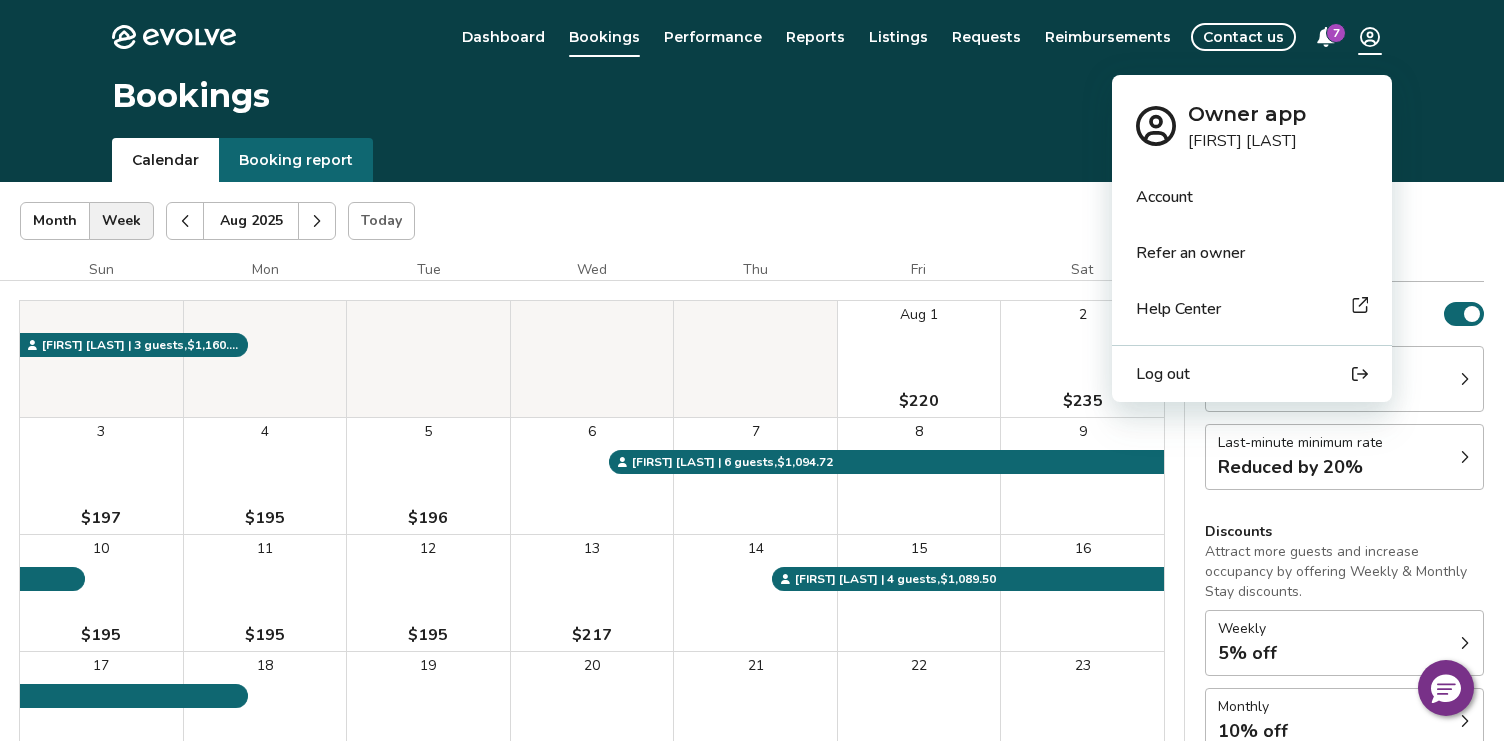 click on "Log out" at bounding box center [1163, 374] 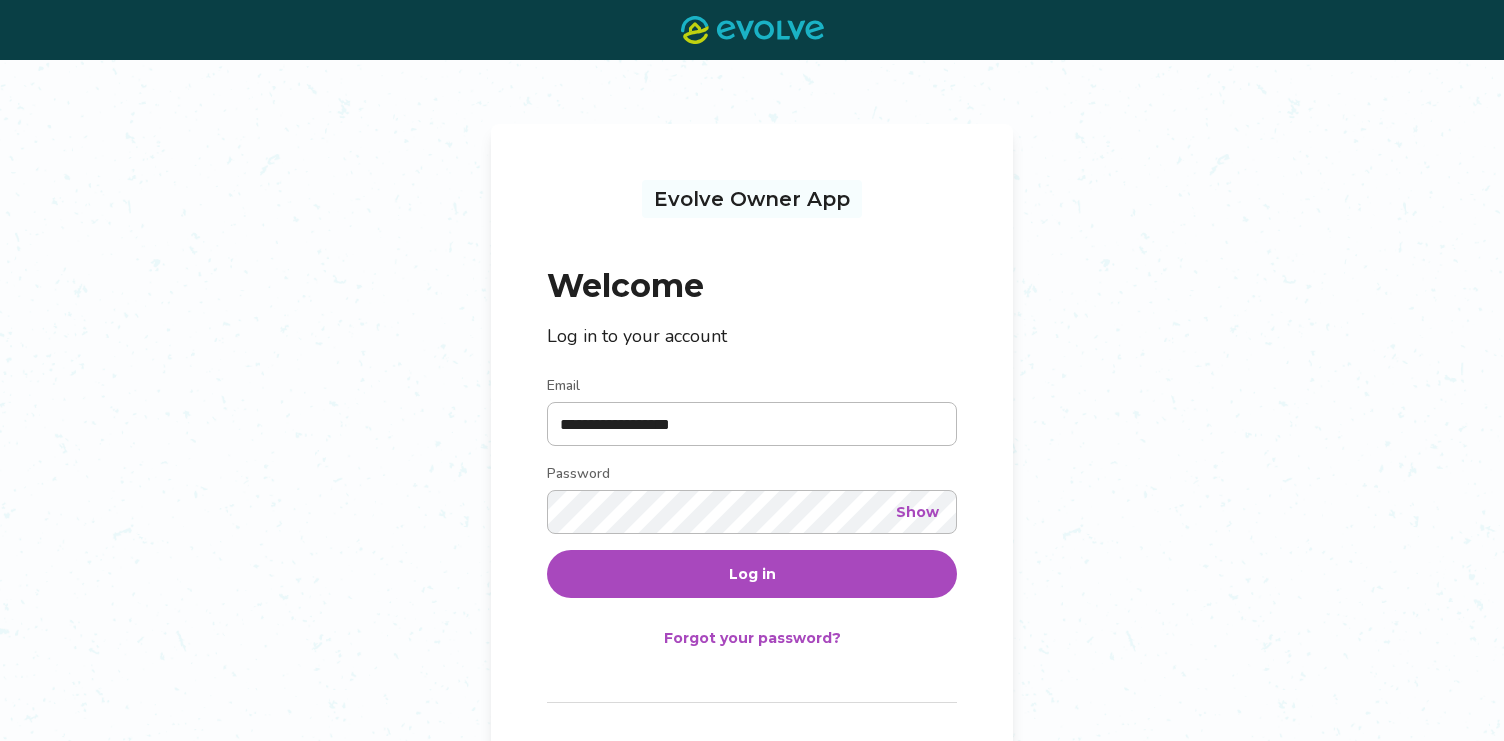 scroll, scrollTop: 0, scrollLeft: 0, axis: both 